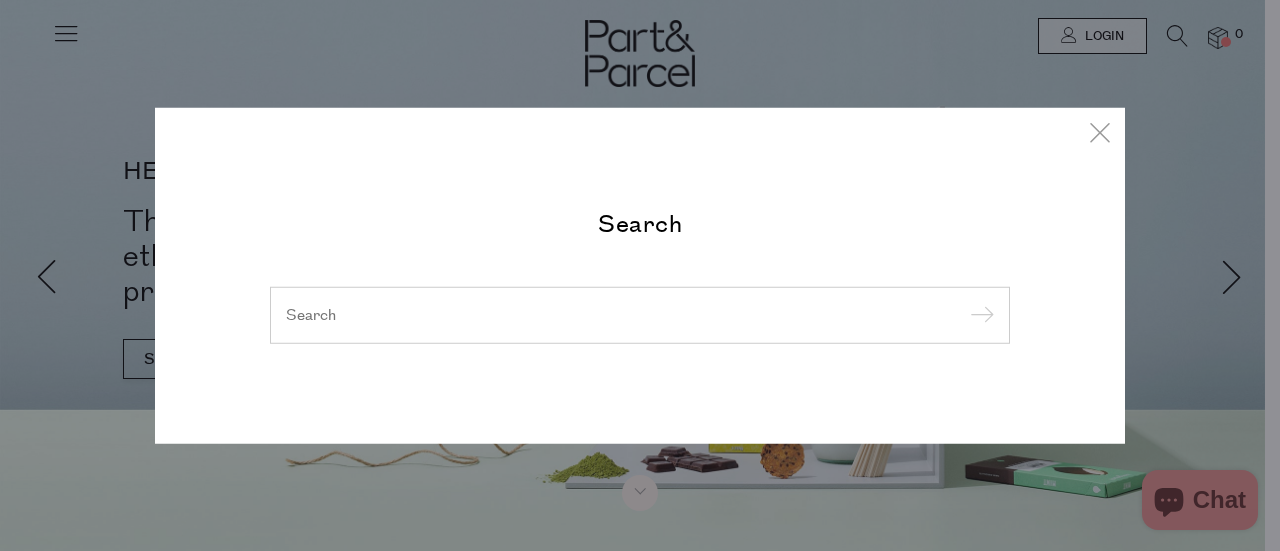 scroll, scrollTop: 0, scrollLeft: 0, axis: both 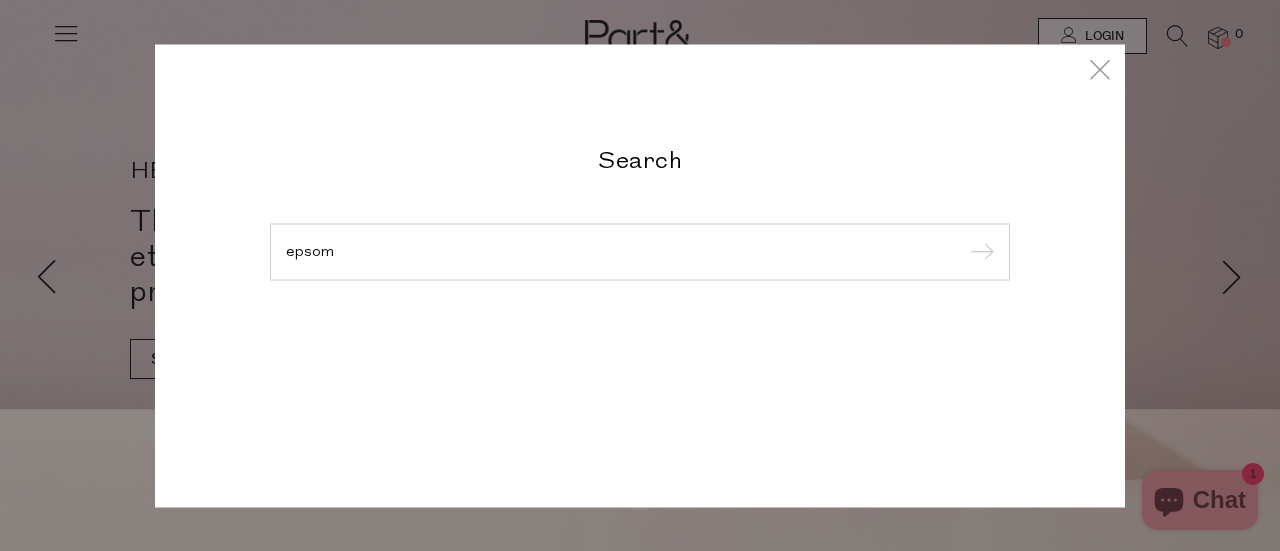 type on "epsom" 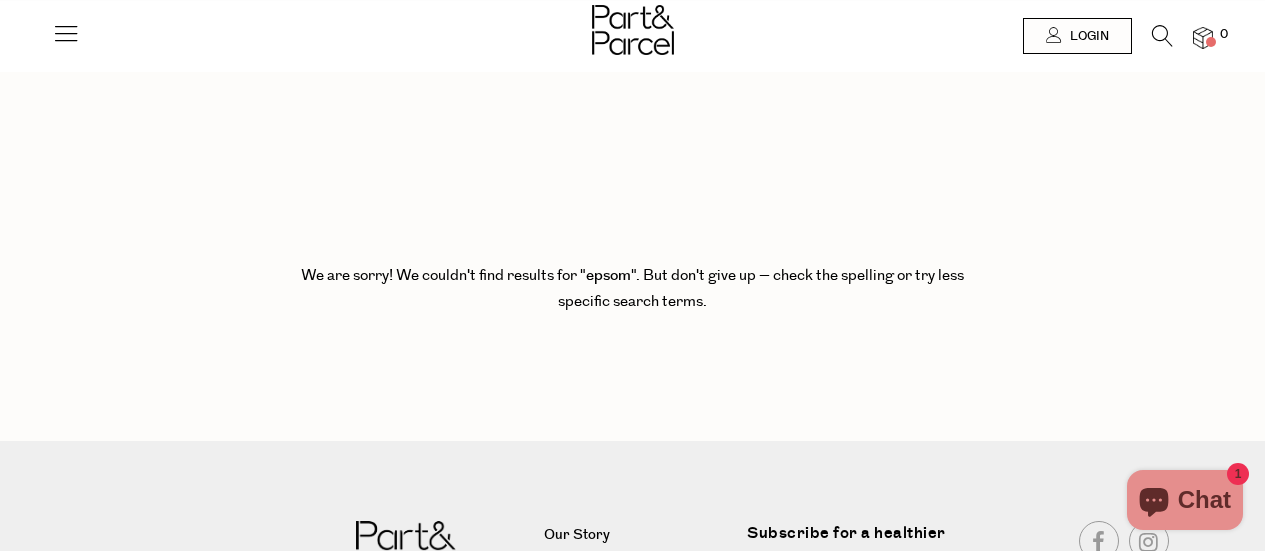 scroll, scrollTop: 0, scrollLeft: 0, axis: both 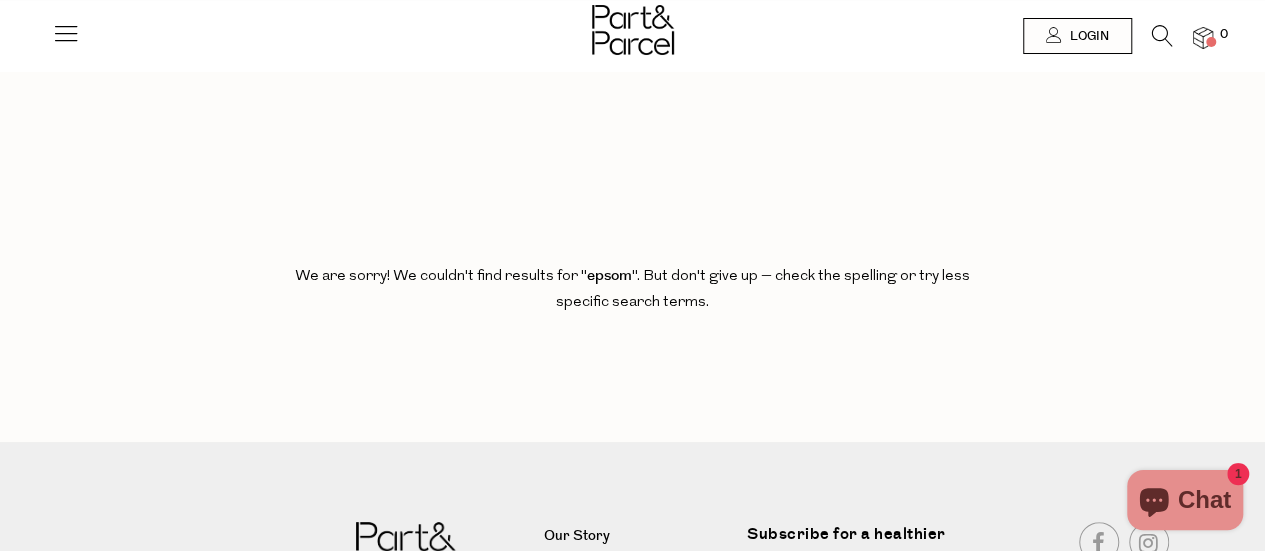 click on "0" at bounding box center (1193, 38) 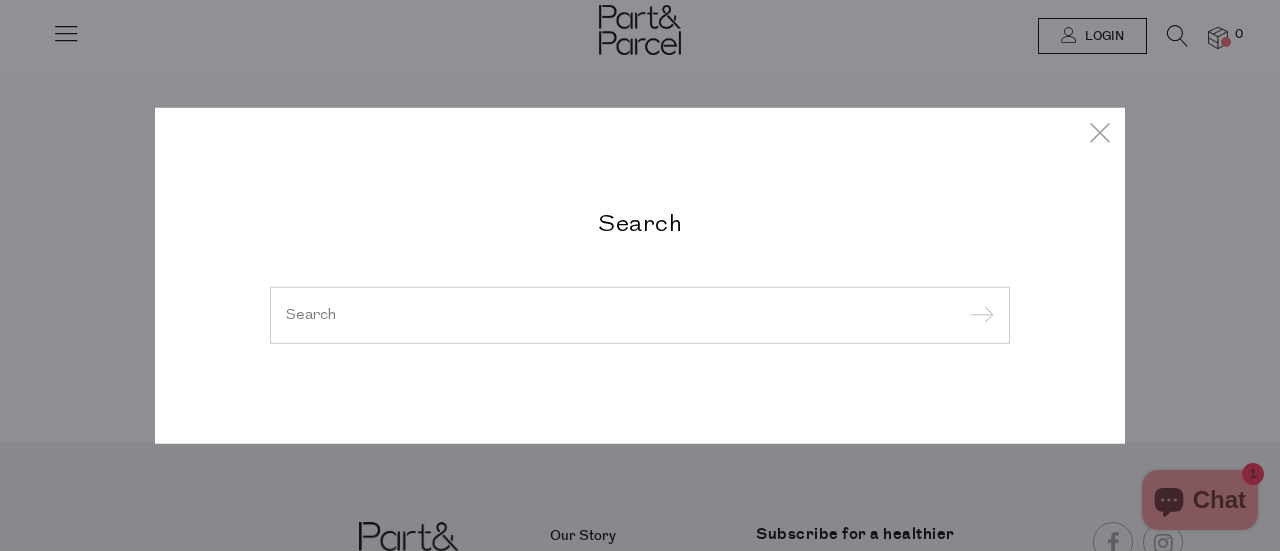 type on "p" 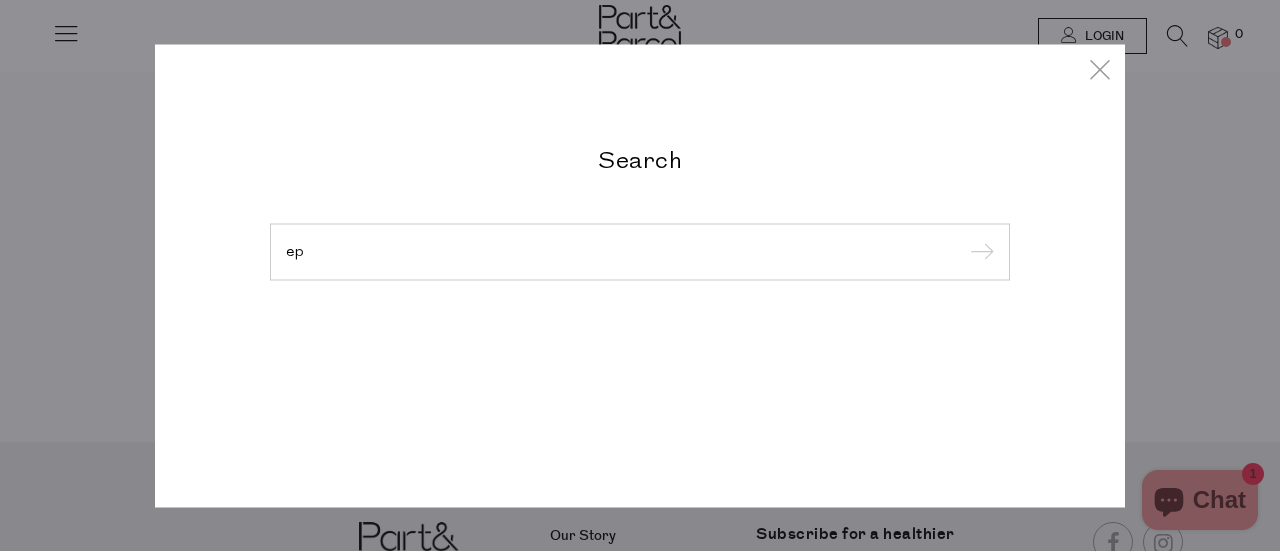 type on "e" 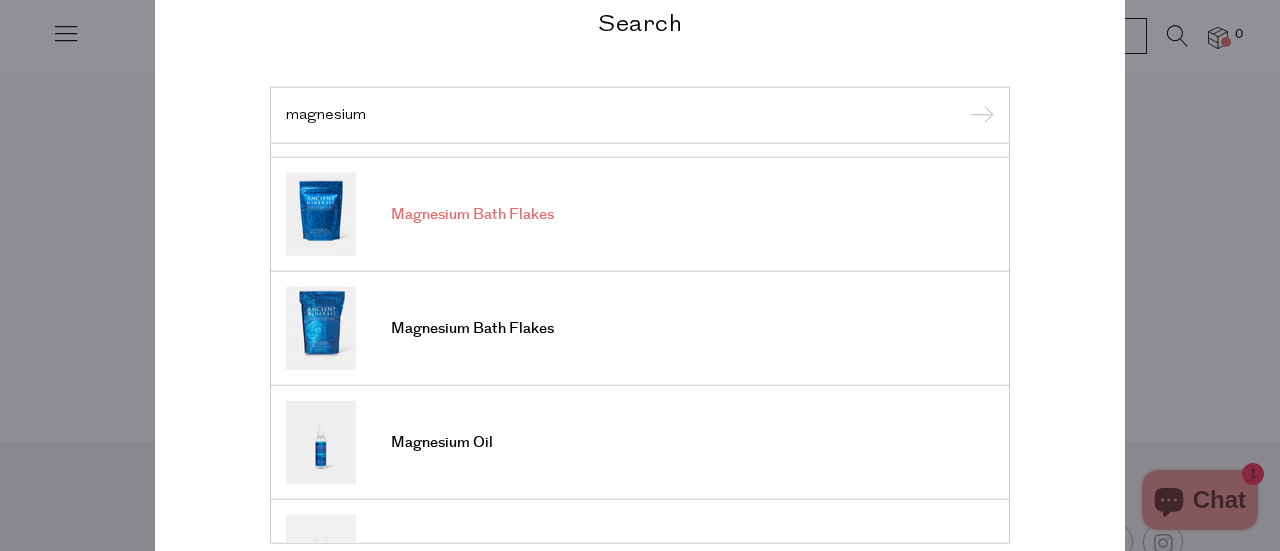 scroll, scrollTop: 200, scrollLeft: 0, axis: vertical 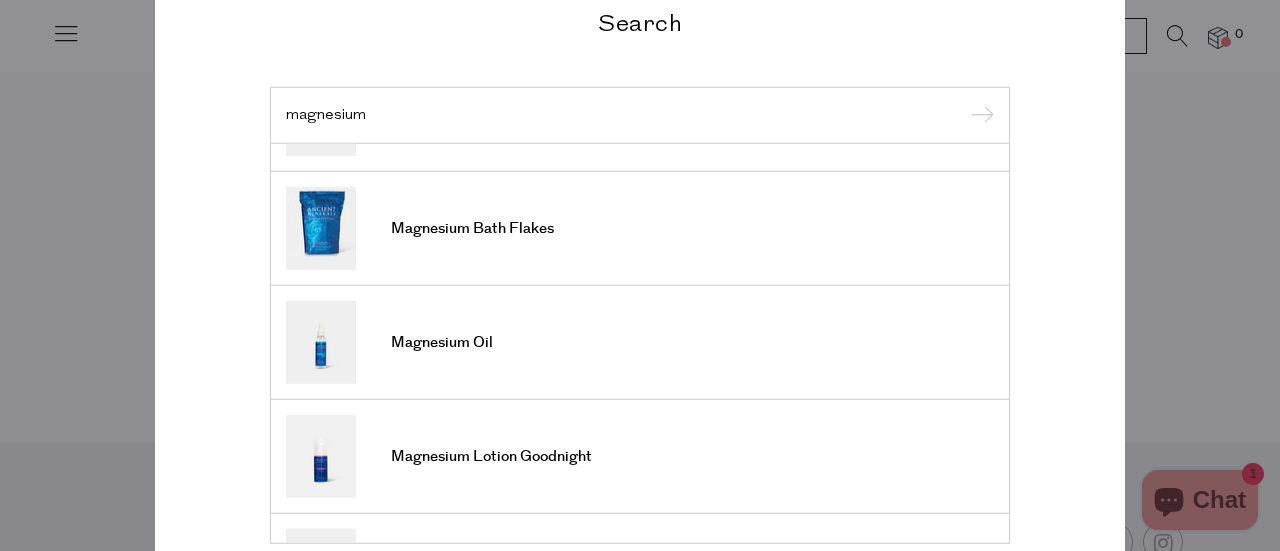 type on "magnesium" 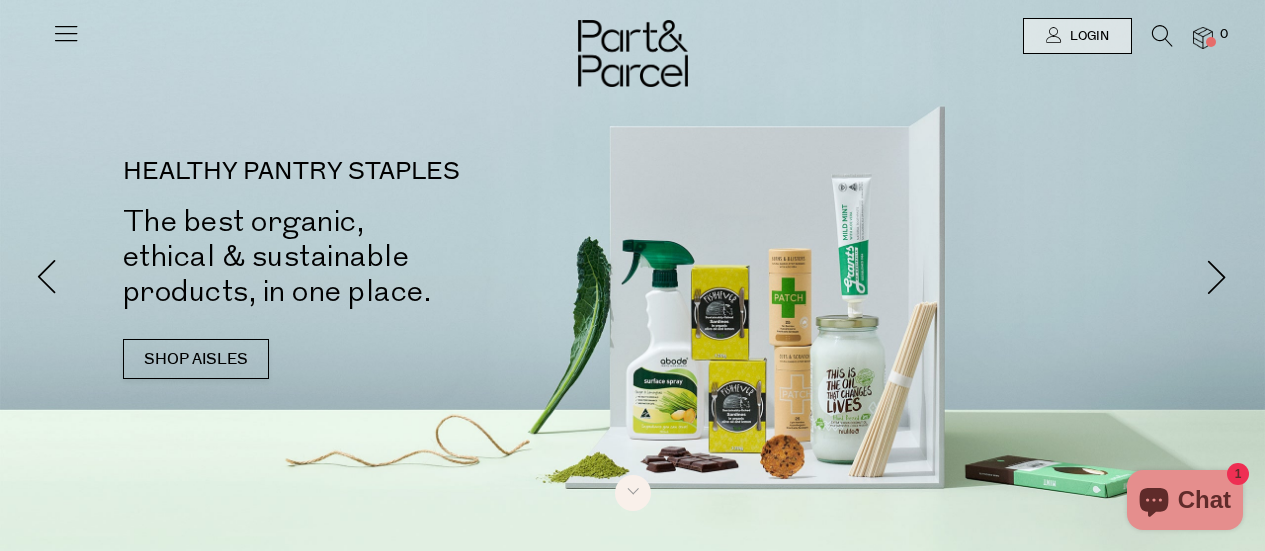 scroll, scrollTop: 0, scrollLeft: 0, axis: both 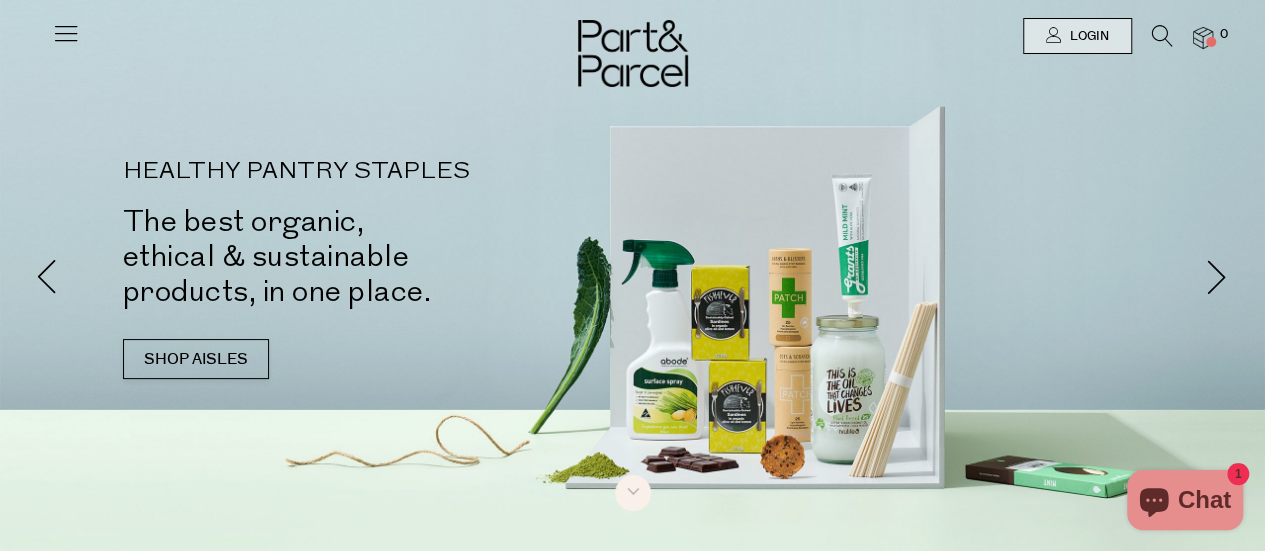 click at bounding box center [1162, 36] 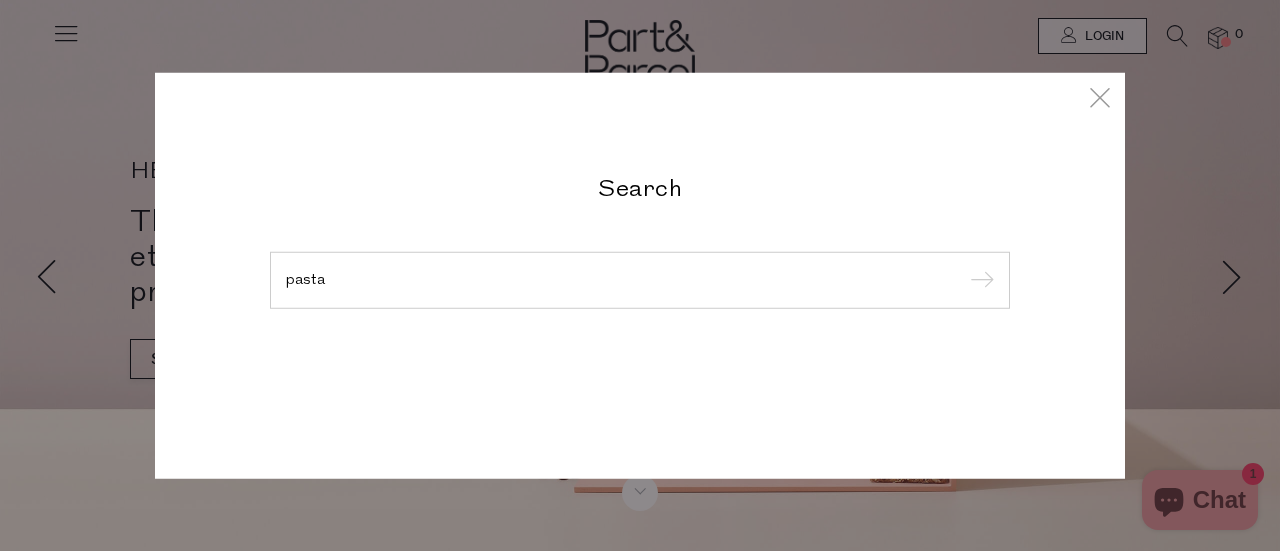 type on "pasta" 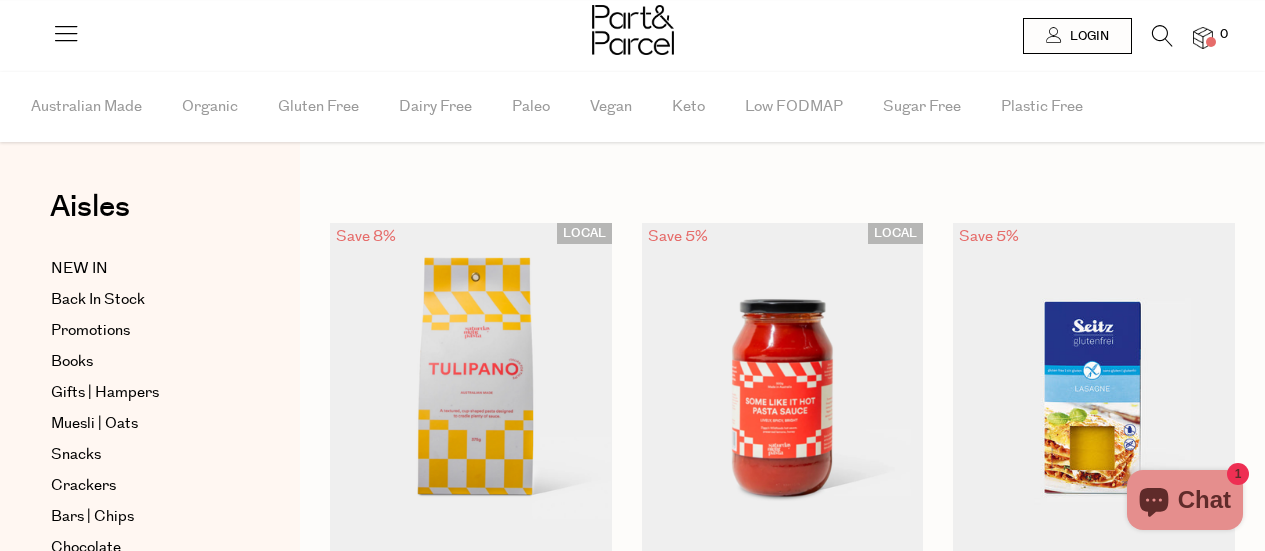 scroll, scrollTop: 0, scrollLeft: 0, axis: both 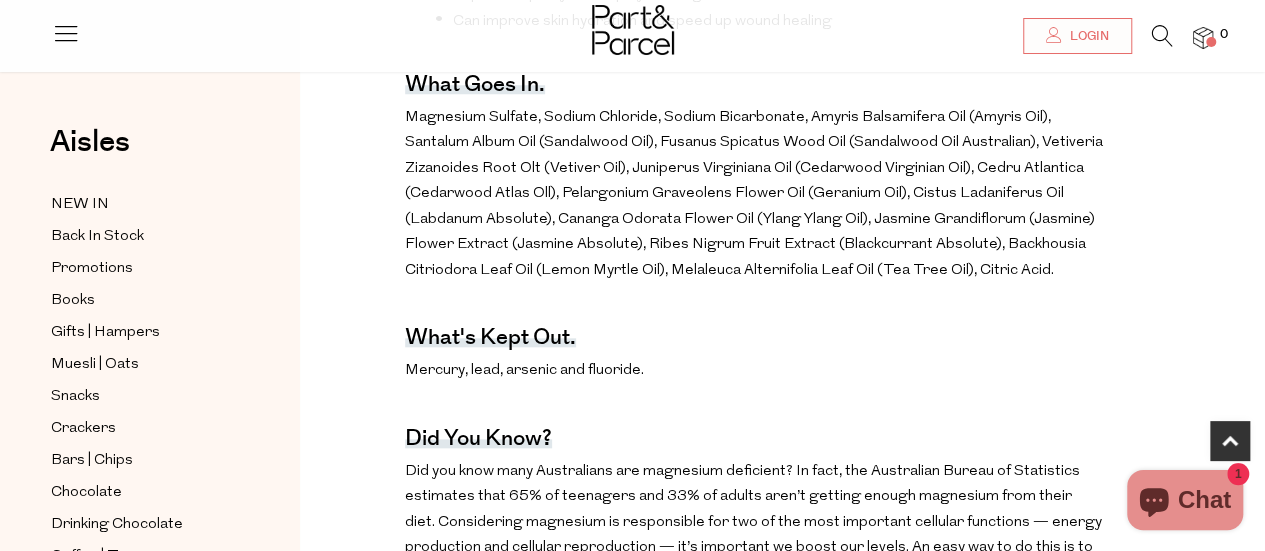 click on "0" at bounding box center (1193, 38) 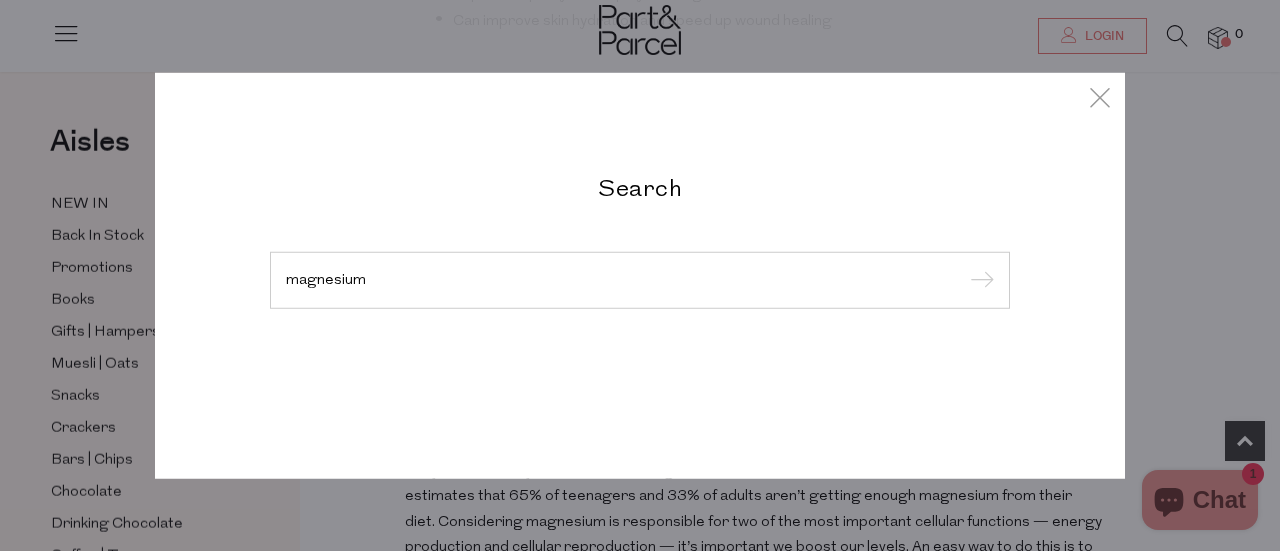 type on "magnesium" 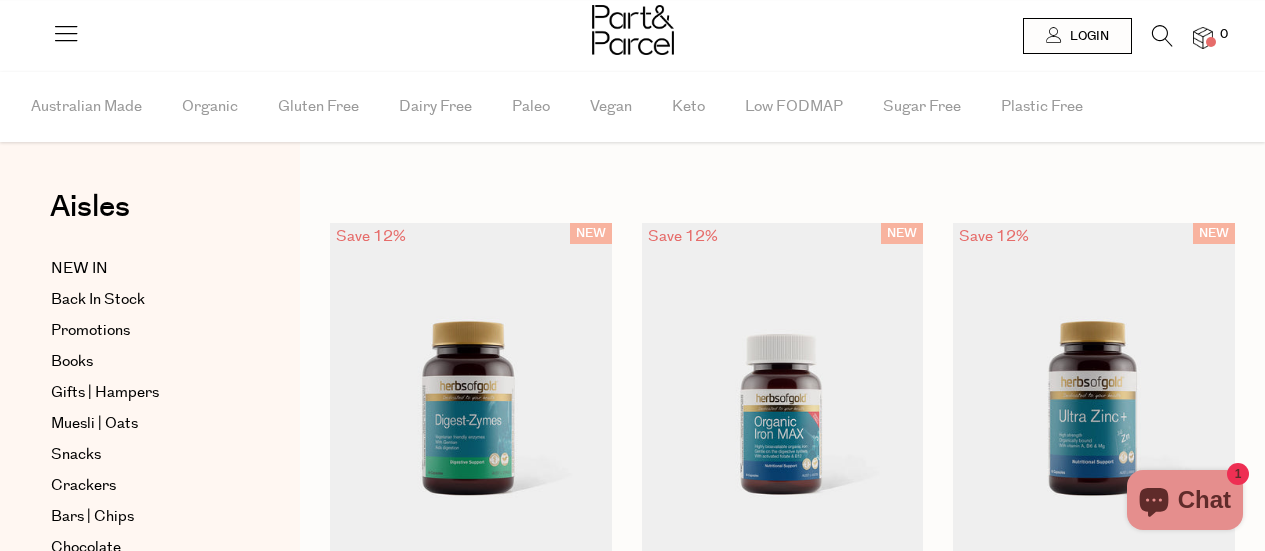scroll, scrollTop: 300, scrollLeft: 0, axis: vertical 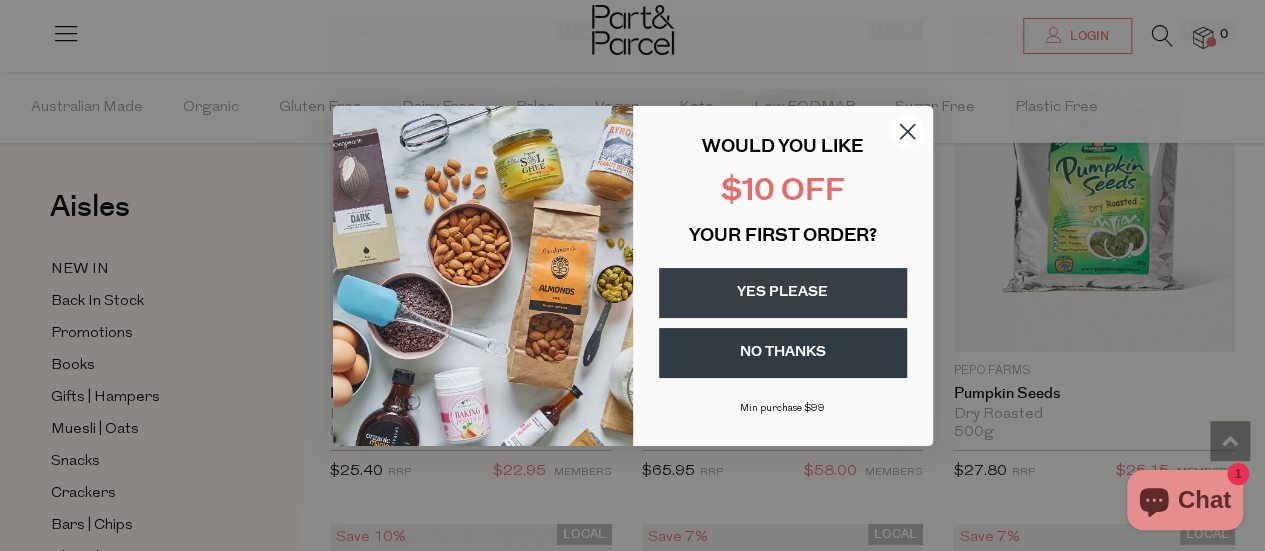 click 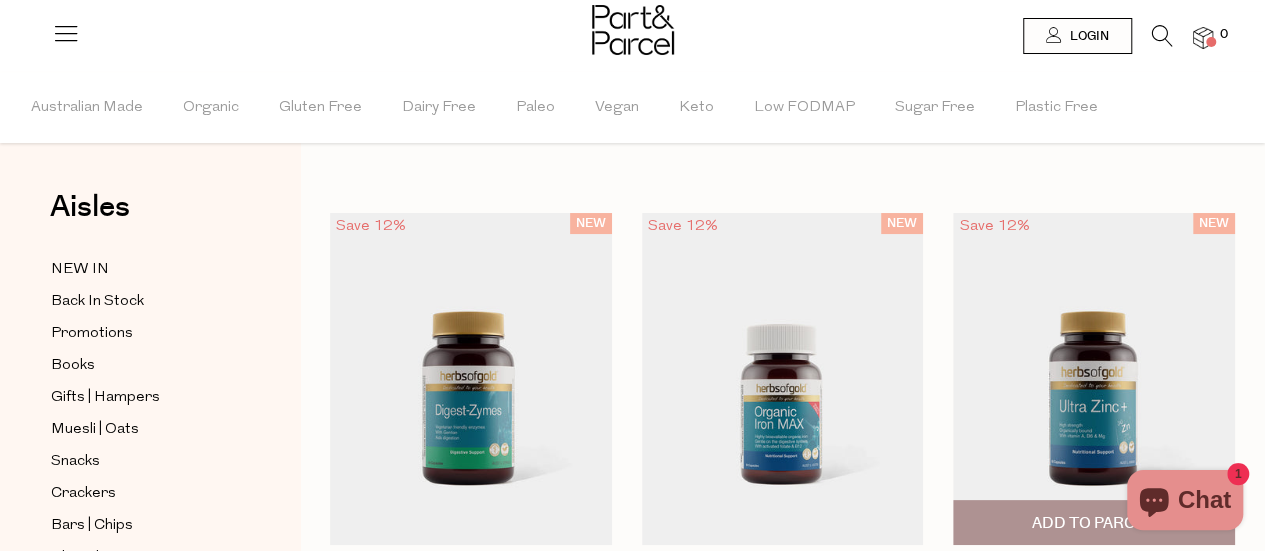 scroll, scrollTop: 0, scrollLeft: 0, axis: both 